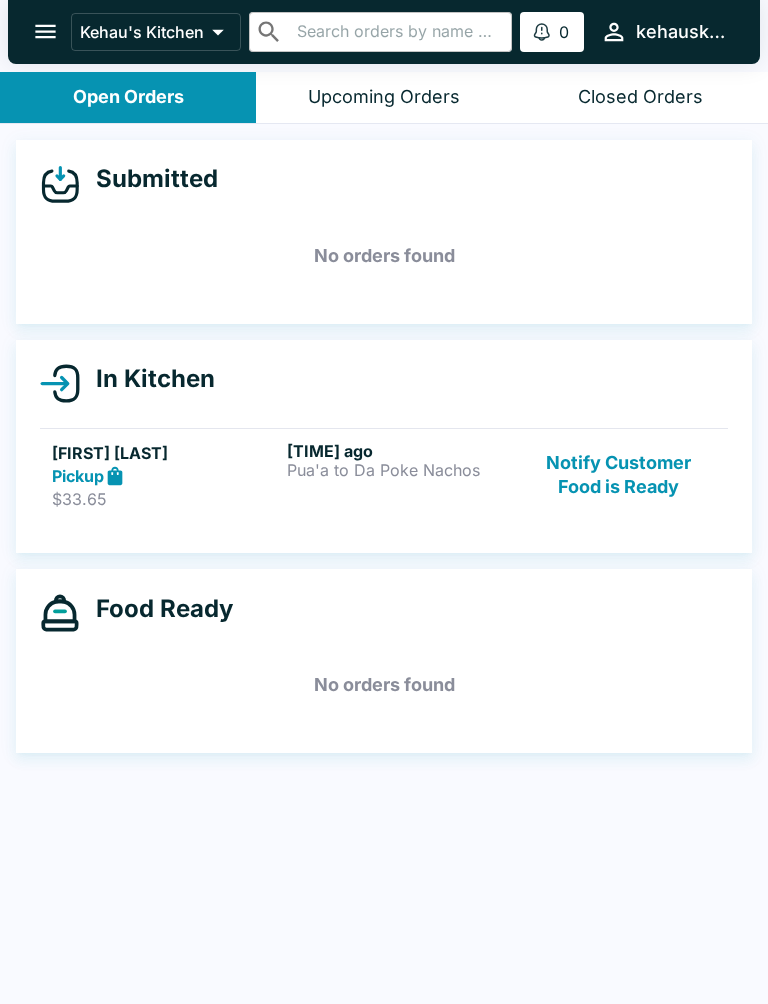 scroll, scrollTop: 0, scrollLeft: 0, axis: both 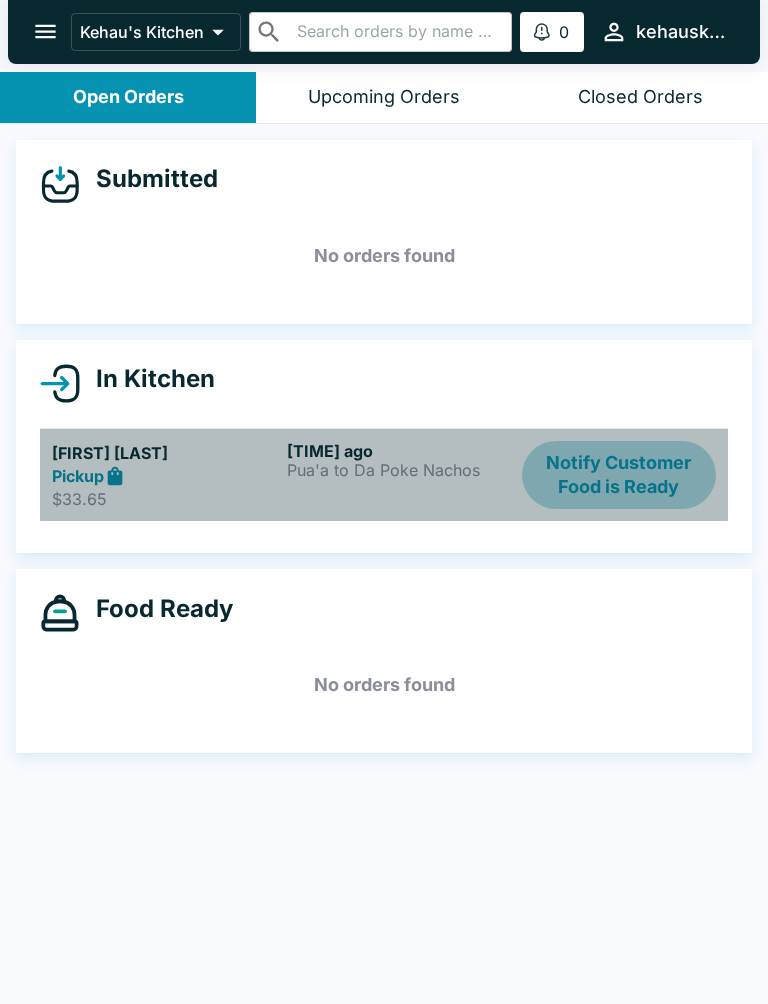 click on "Notify Customer Food is Ready" at bounding box center (619, 475) 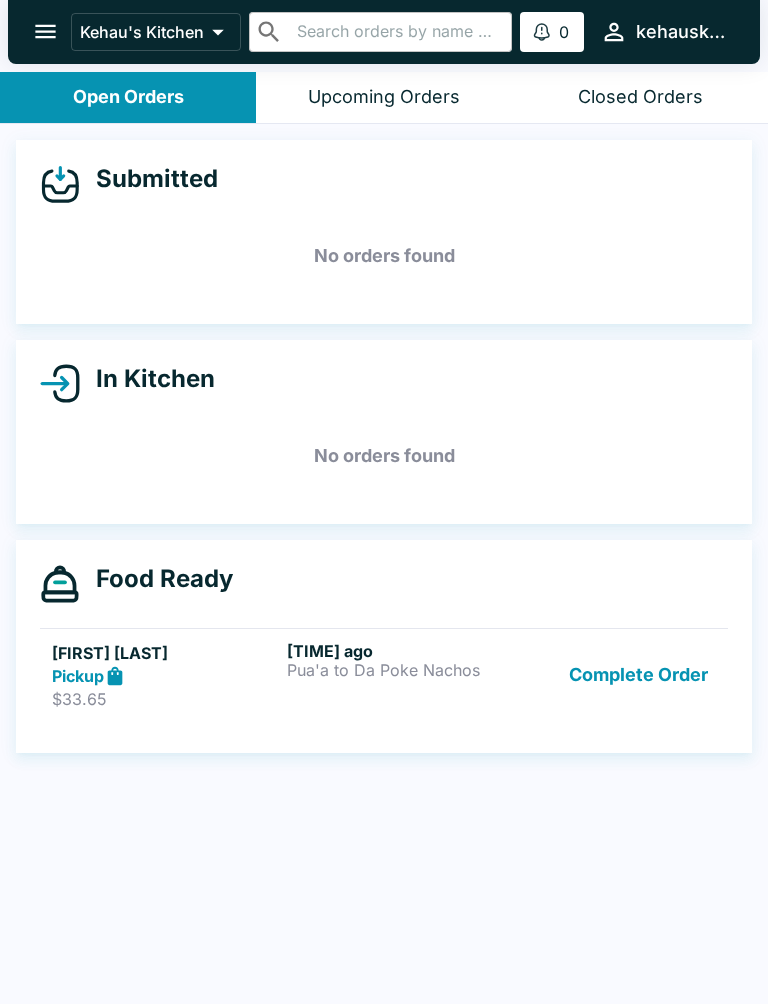 click on "Complete Order" at bounding box center [638, 675] 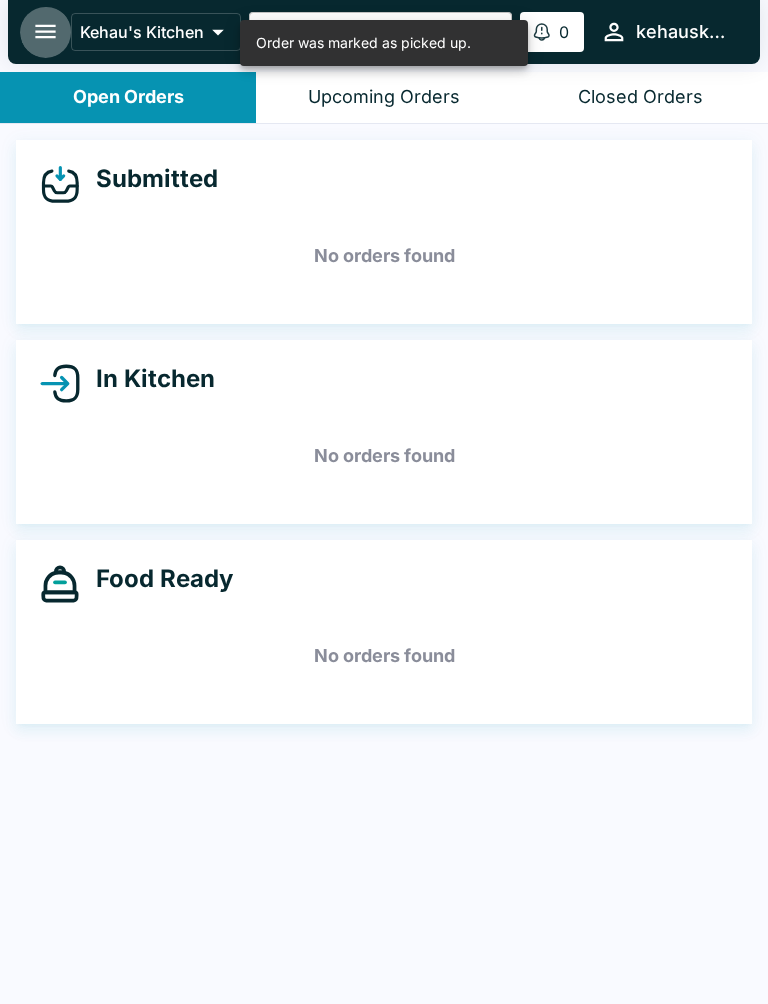 click 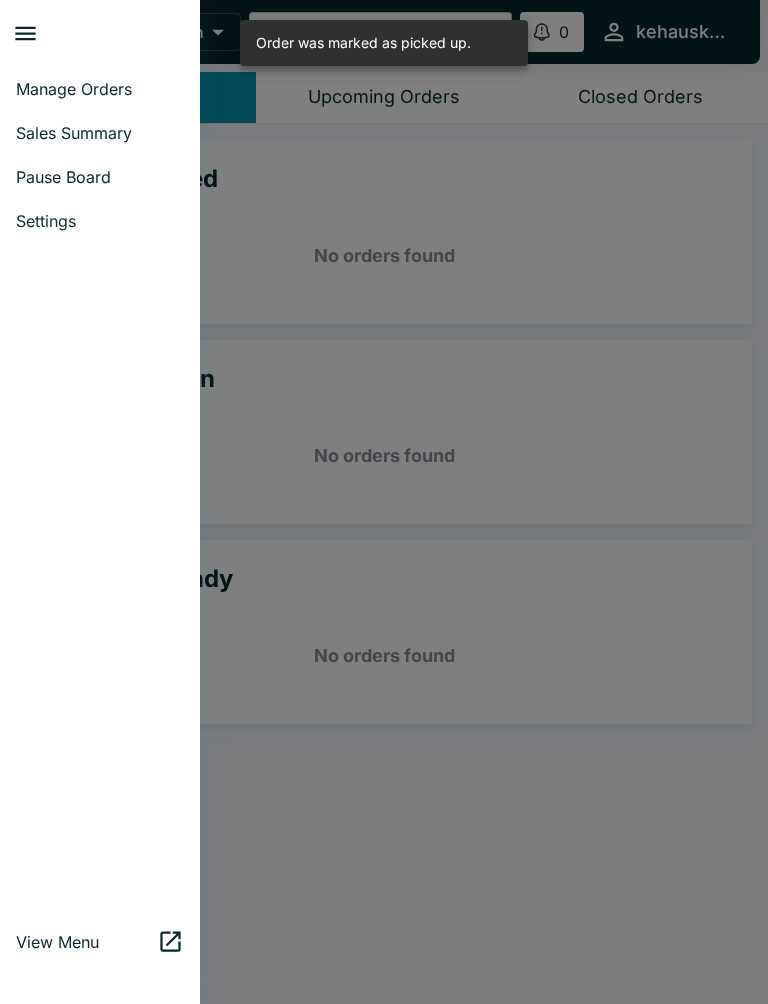 click on "Manage Orders" at bounding box center [100, 89] 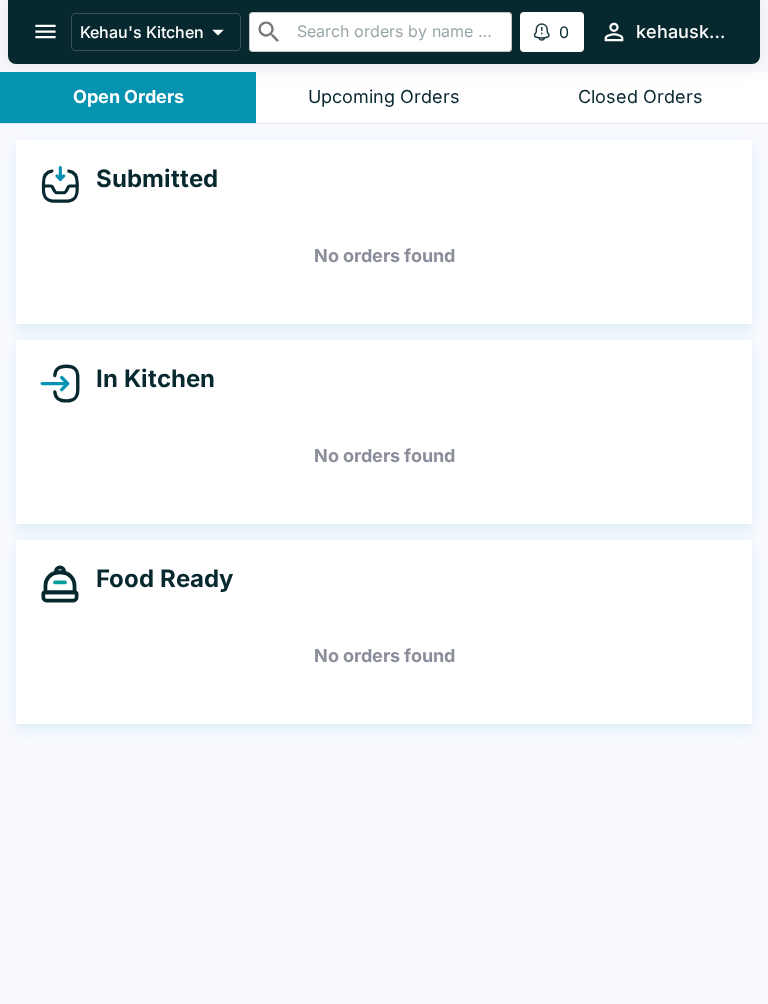 click on "Closed Orders" at bounding box center (640, 97) 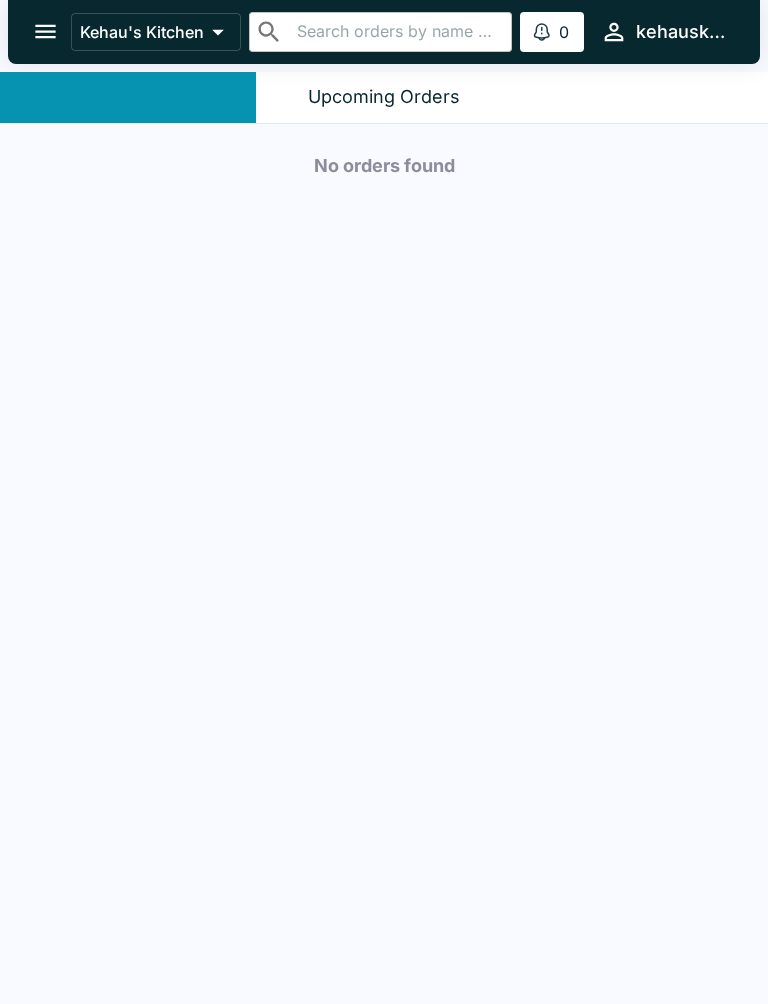 click on "Closed Orders" at bounding box center [640, 97] 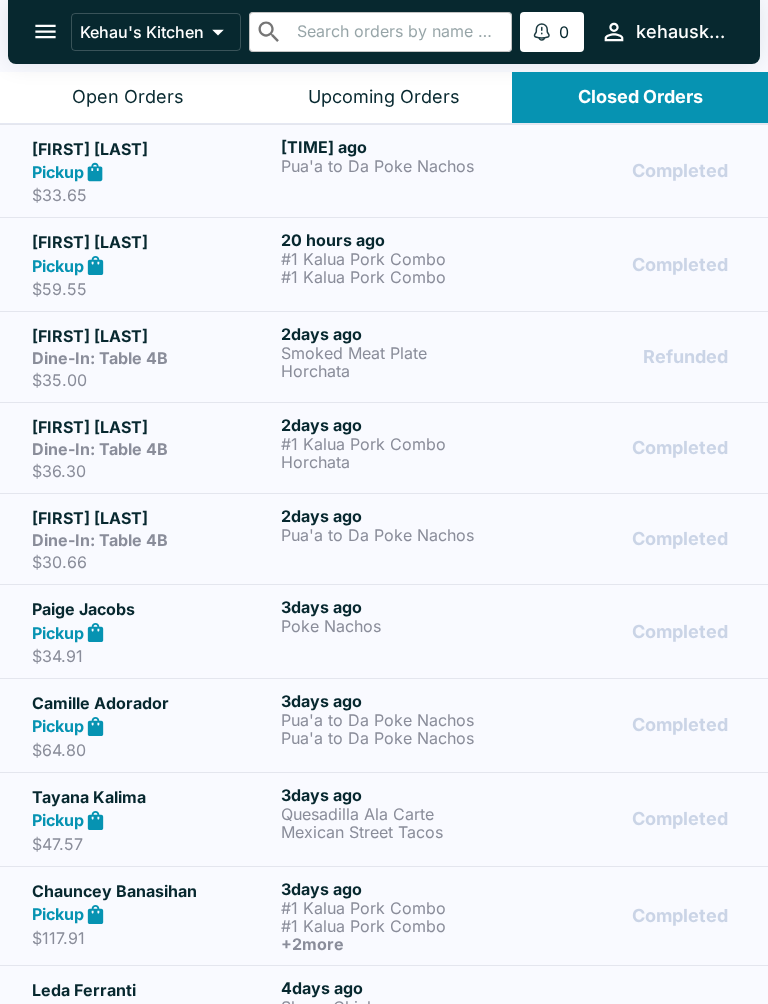 click on "Upcoming Orders" at bounding box center (384, 97) 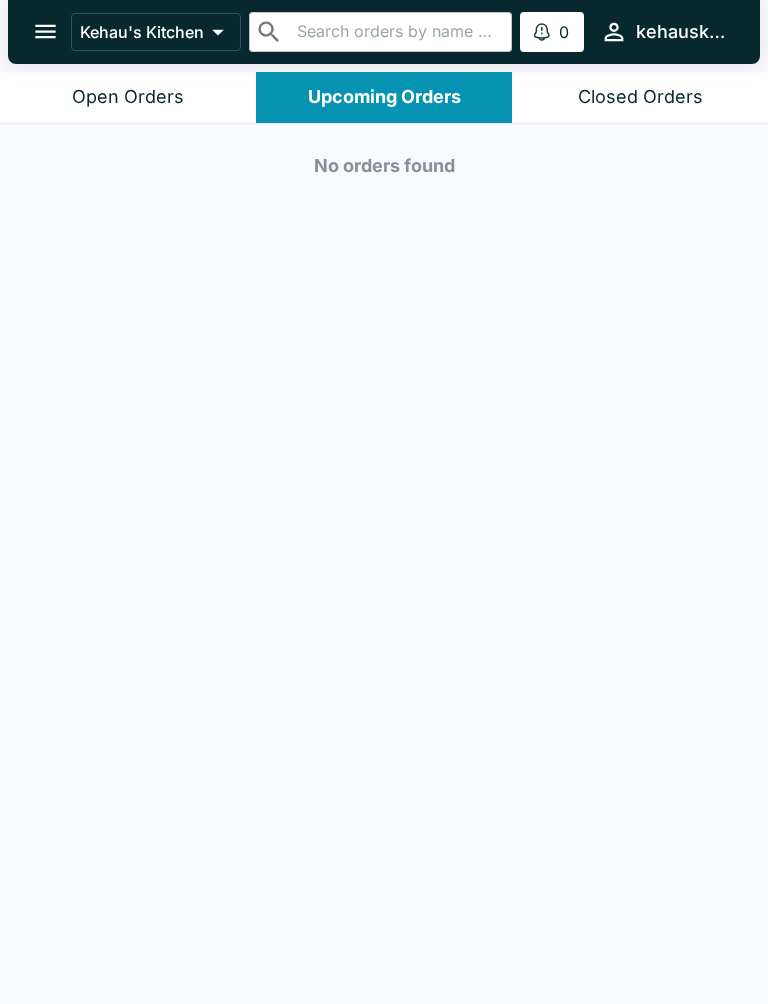 click on "Open Orders" at bounding box center [128, 97] 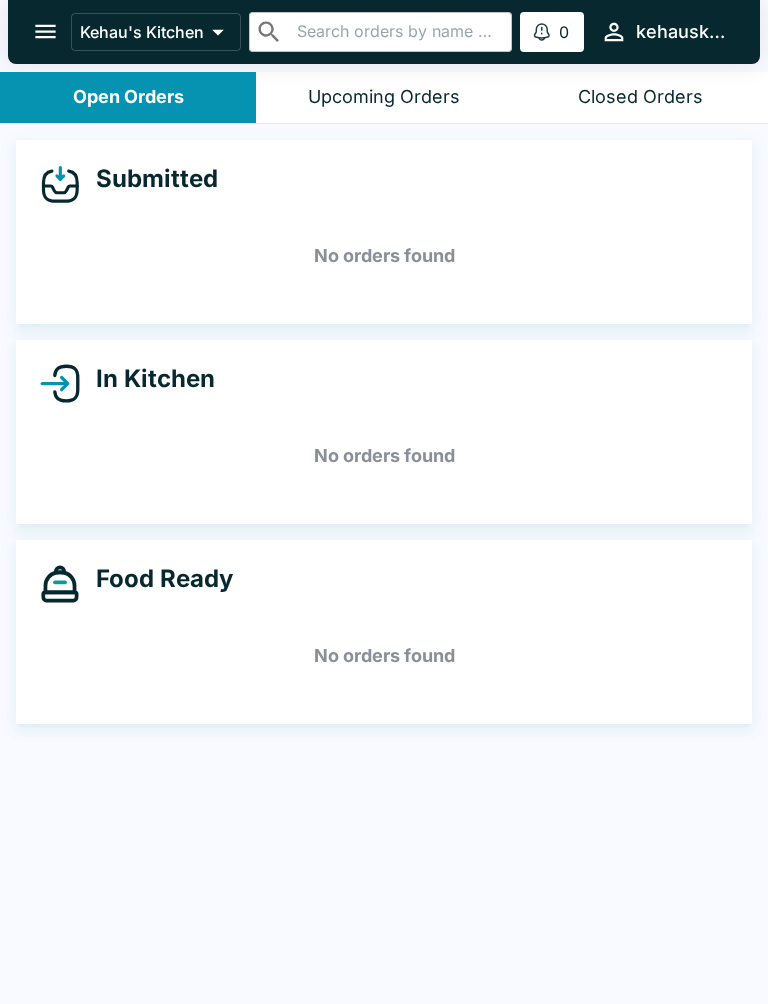 click on "Upcoming Orders" at bounding box center [384, 97] 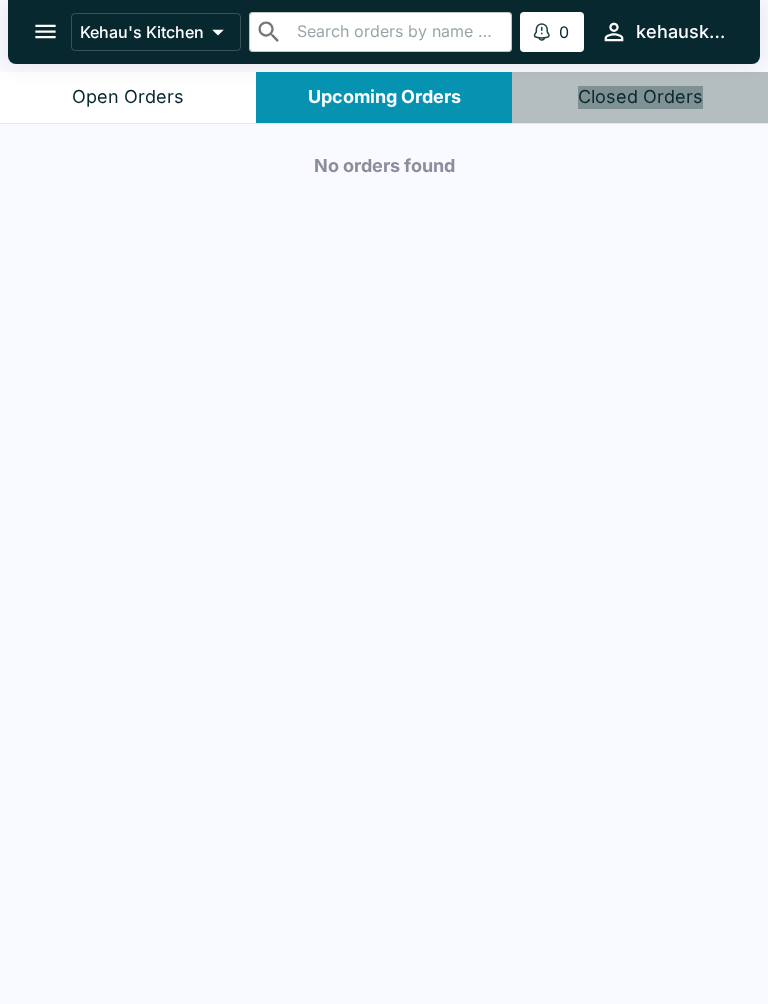 click on "Closed Orders" at bounding box center [640, 97] 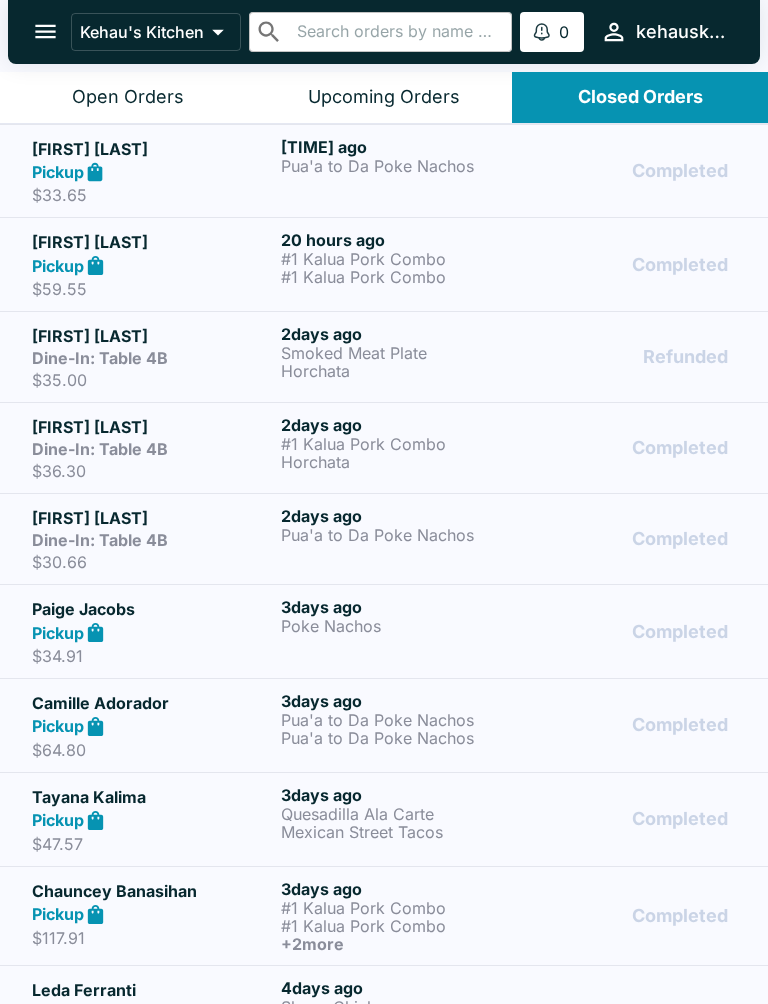 click on "Pua'a to Da Poke Nachos" at bounding box center [401, 166] 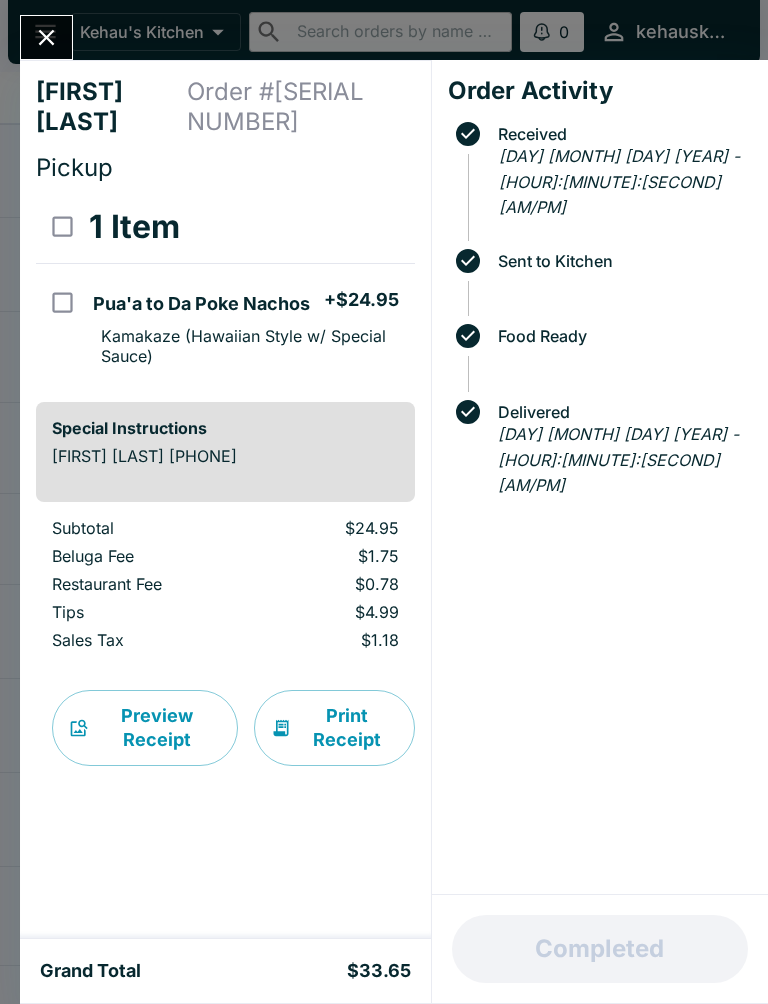 click on "Print Receipt" at bounding box center (334, 728) 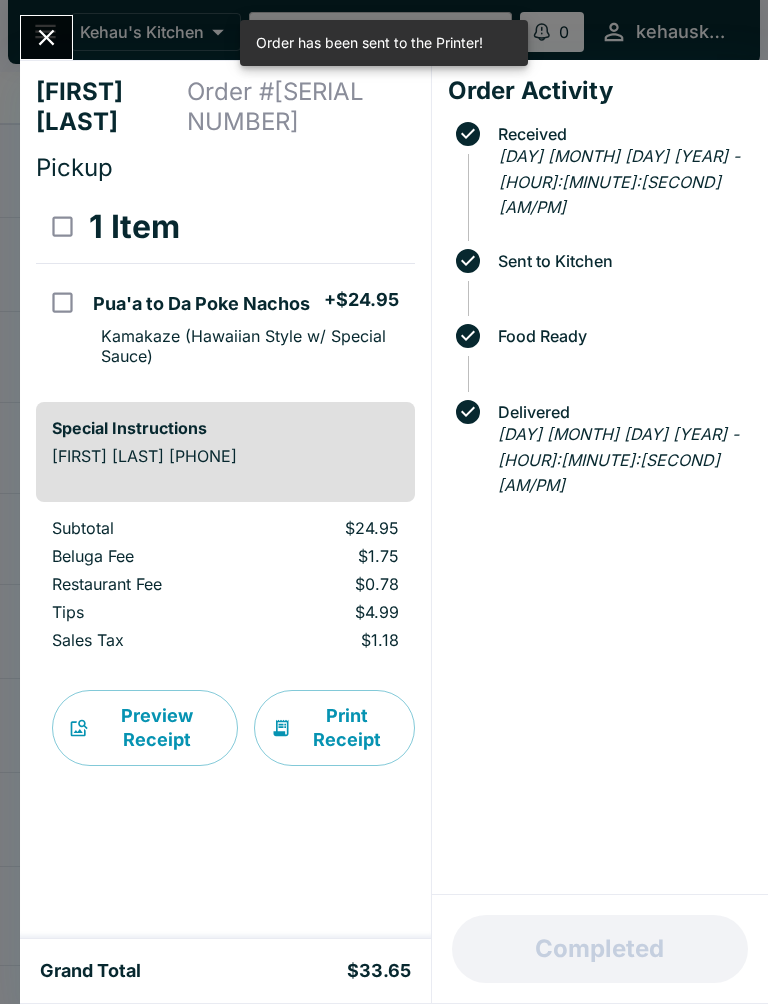 click 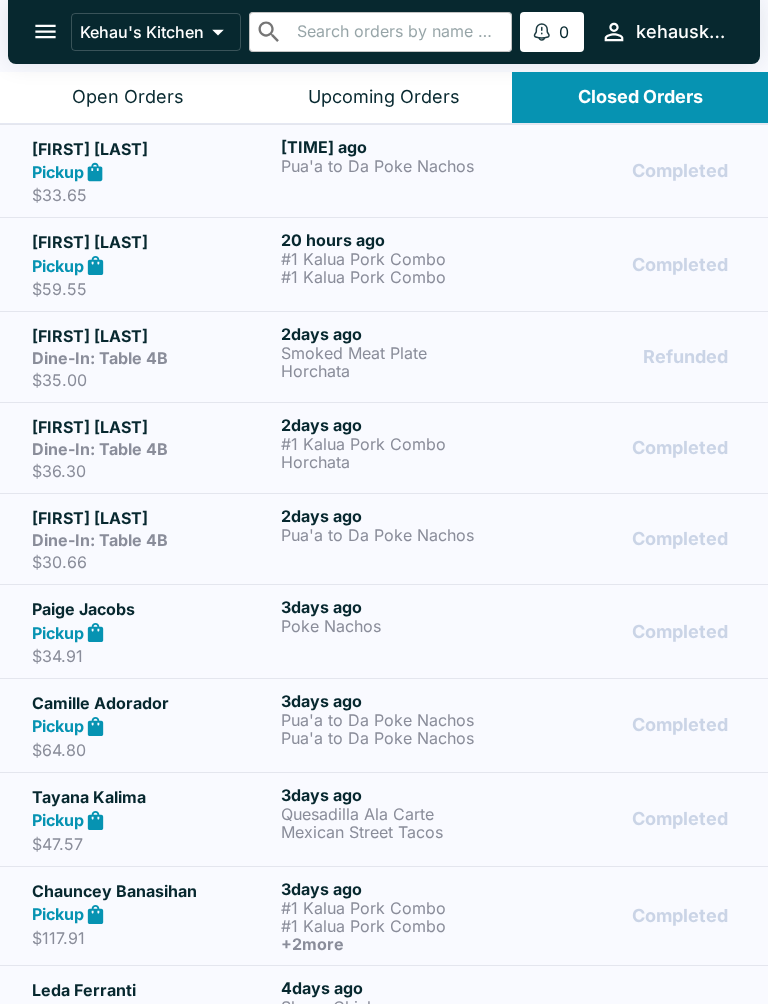 click on "Kehau's Kitchen" at bounding box center (142, 32) 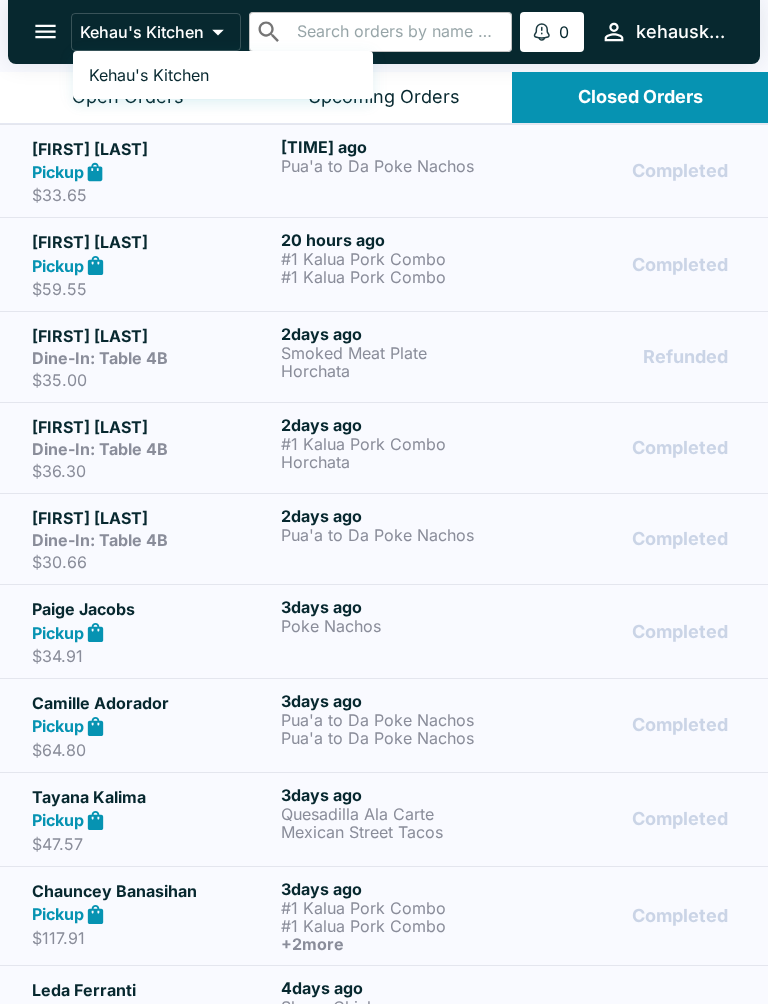click at bounding box center [384, 502] 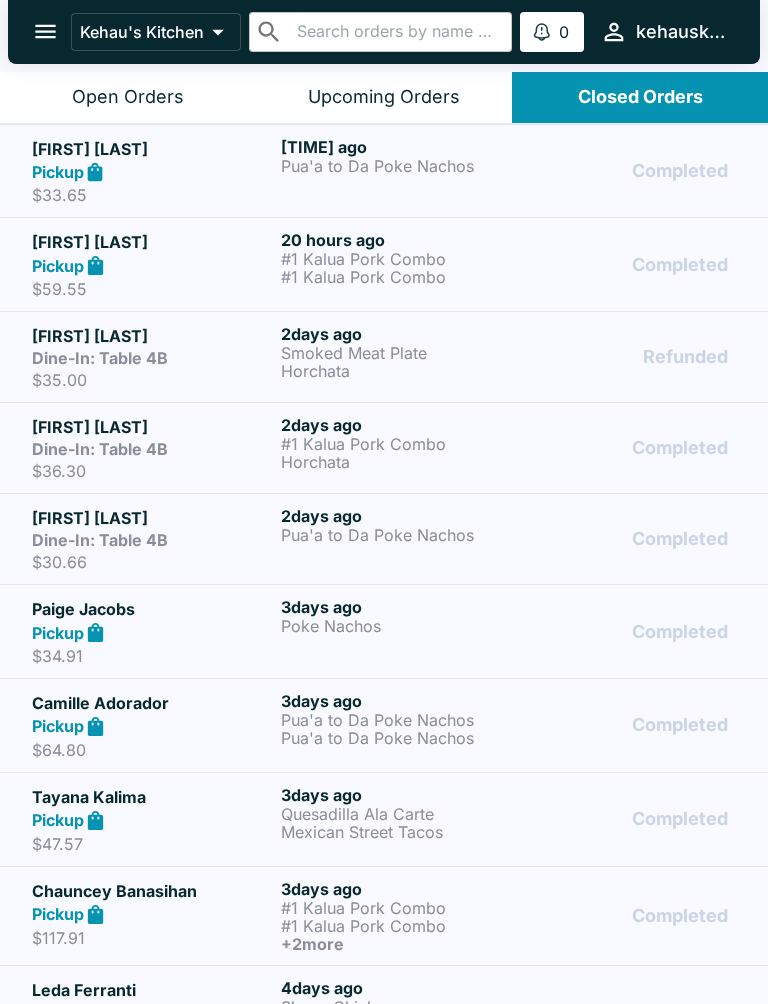 click 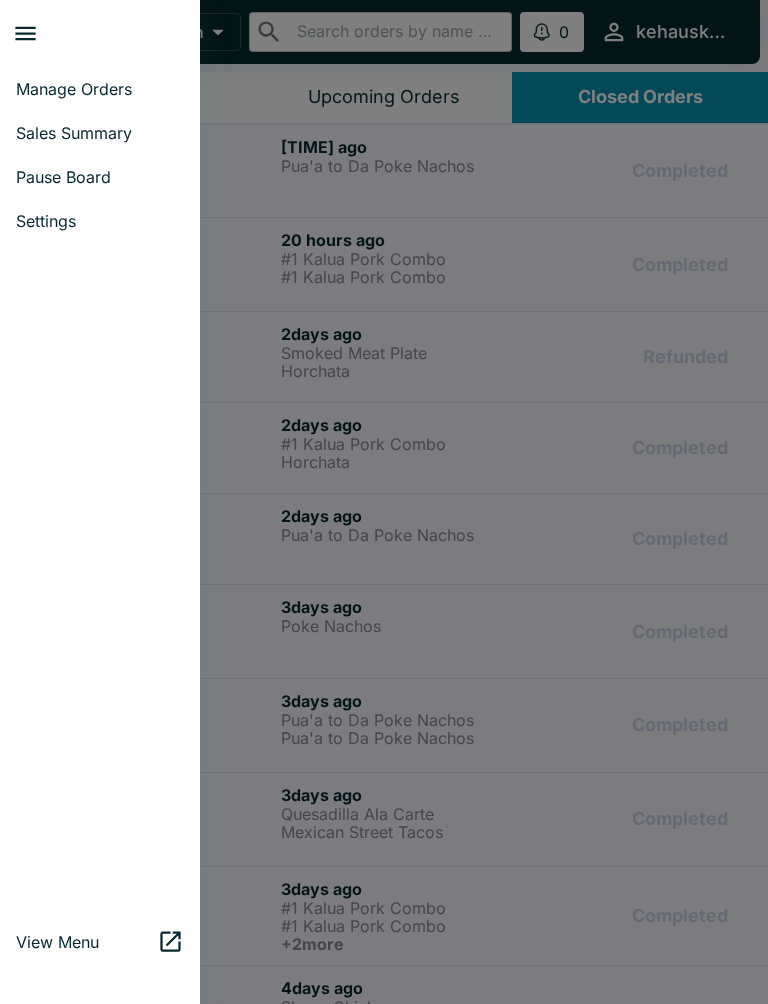 click on "Settings" at bounding box center [100, 221] 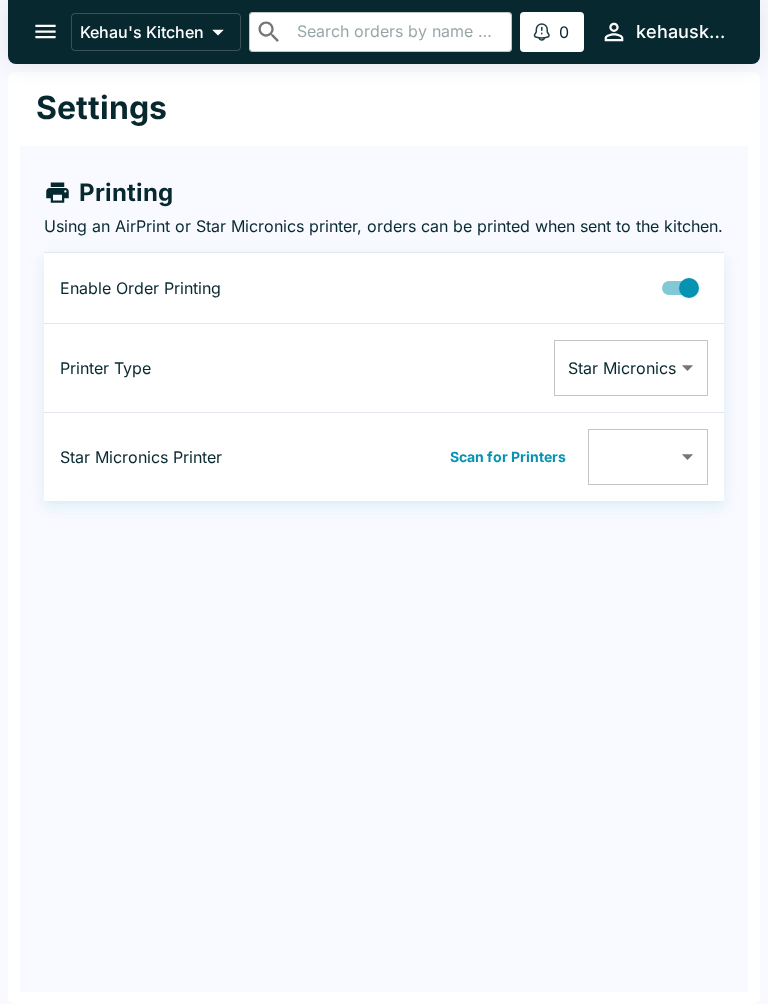 click on "Kehau's Kitchen ​ ​ 0 Alerts kehauskitchen Settings Printing Using an AirPrint or Star Micronics printer, orders can be printed when sent to the kitchen. Enable Order Printing Printer Type Star Micronics Star Micronics ​ Star Micronics Printer Scan for Printers ​ ​ Beluga Kitchen | Kehau's Kitchen Manage Orders Sales Summary Pause Board Settings View Menu Logout" at bounding box center [384, 502] 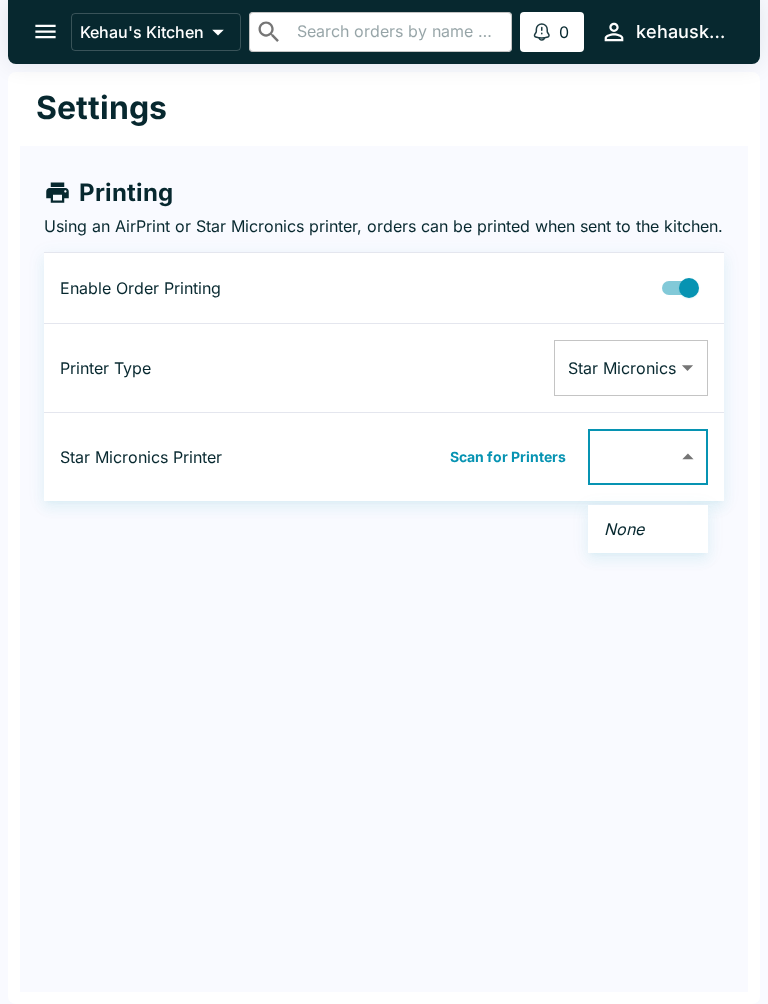 click at bounding box center [384, 502] 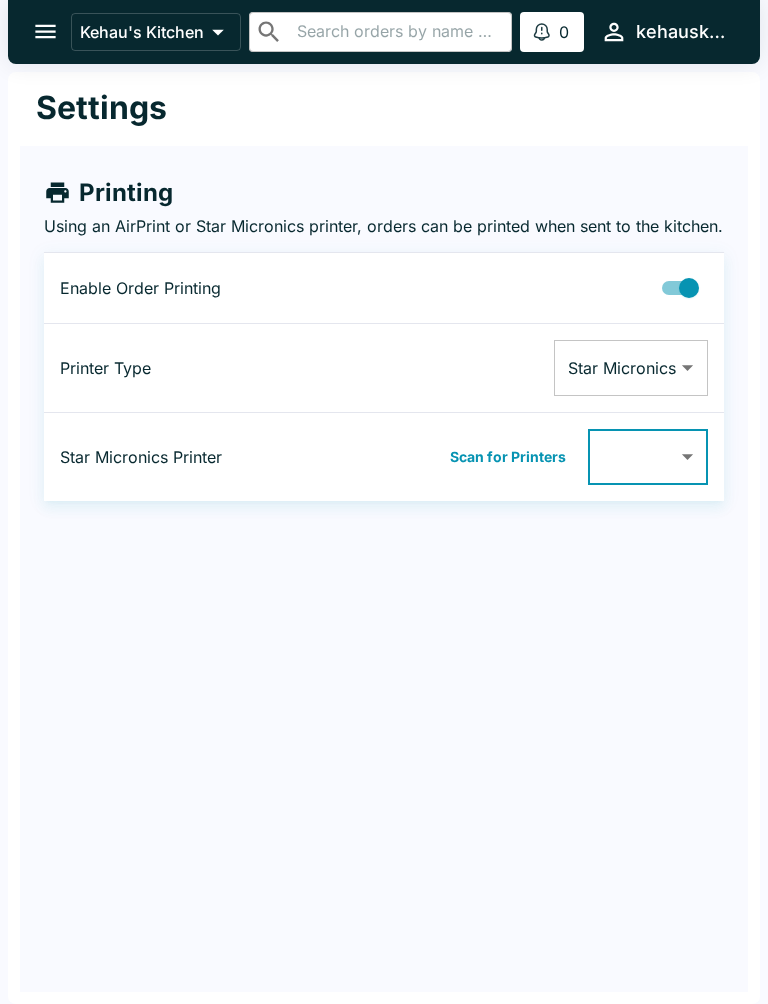 click on "Kehau's Kitchen ​ ​ 0 Alerts kehauskitchen Settings Printing Using an AirPrint or Star Micronics printer, orders can be printed when sent to the kitchen. Enable Order Printing Printer Type Star Micronics Star Micronics ​ Star Micronics Printer Scan for Printers ​ ​ Beluga Kitchen | Kehau's Kitchen Manage Orders Sales Summary Pause Board Settings View Menu Logout None" at bounding box center (384, 502) 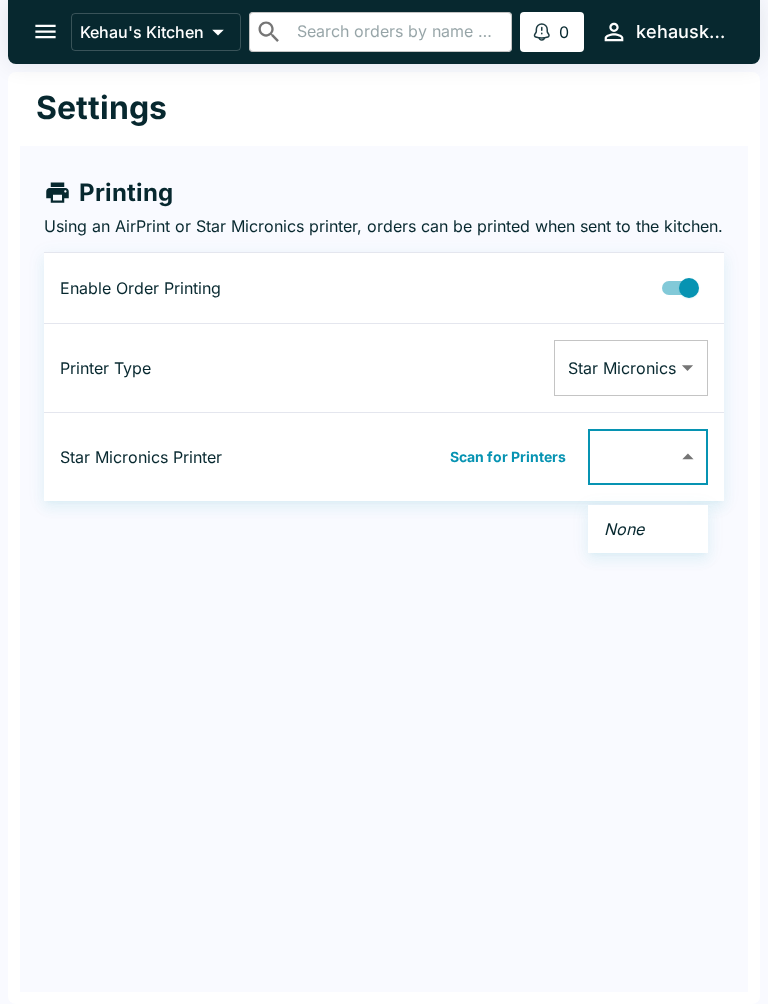 click on "None" at bounding box center (648, 529) 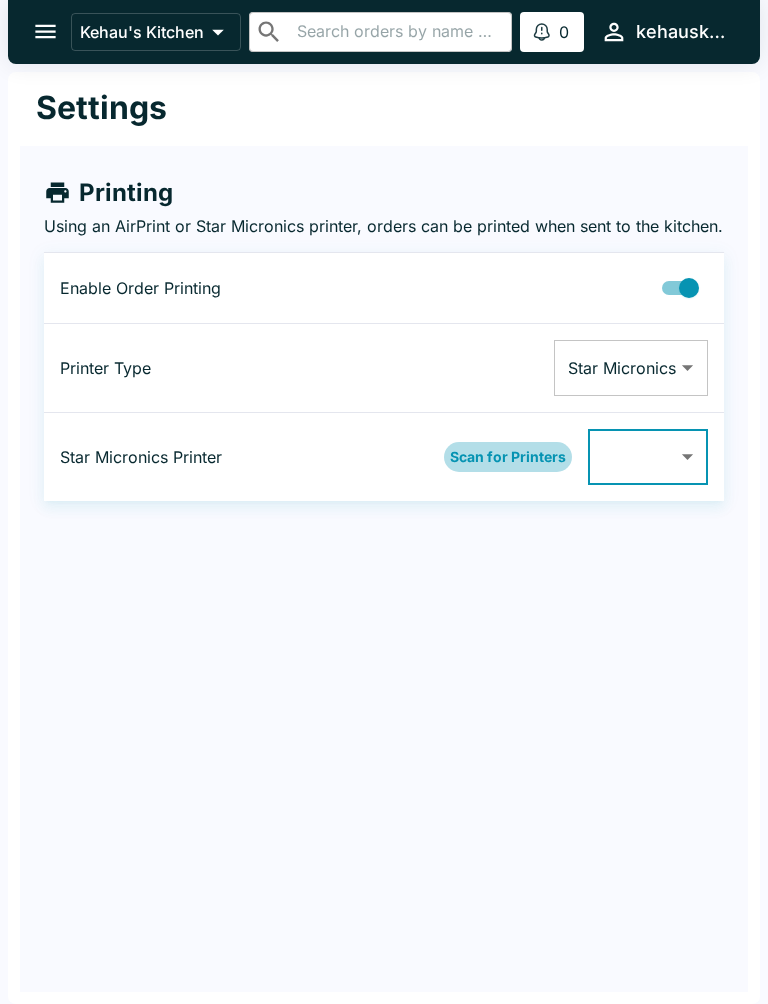 click on "Scan for Printers" at bounding box center [508, 457] 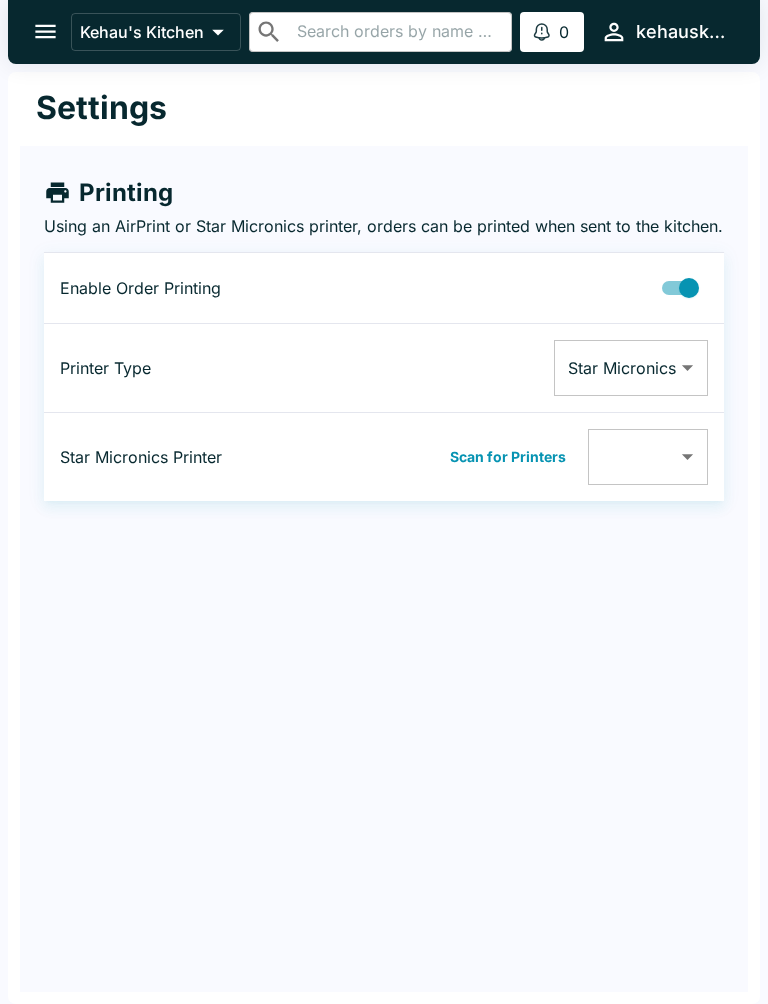 click on "Kehau's Kitchen ​ ​ 0 Alerts kehauskitchen Settings Printing Using an AirPrint or Star Micronics printer, orders can be printed when sent to the kitchen. Enable Order Printing Printer Type Star Micronics Star Micronics ​ Star Micronics Printer Scan for Printers ​ ​ Beluga Kitchen | Kehau's Kitchen Manage Orders Sales Summary Pause Board Settings View Menu Logout" at bounding box center [384, 502] 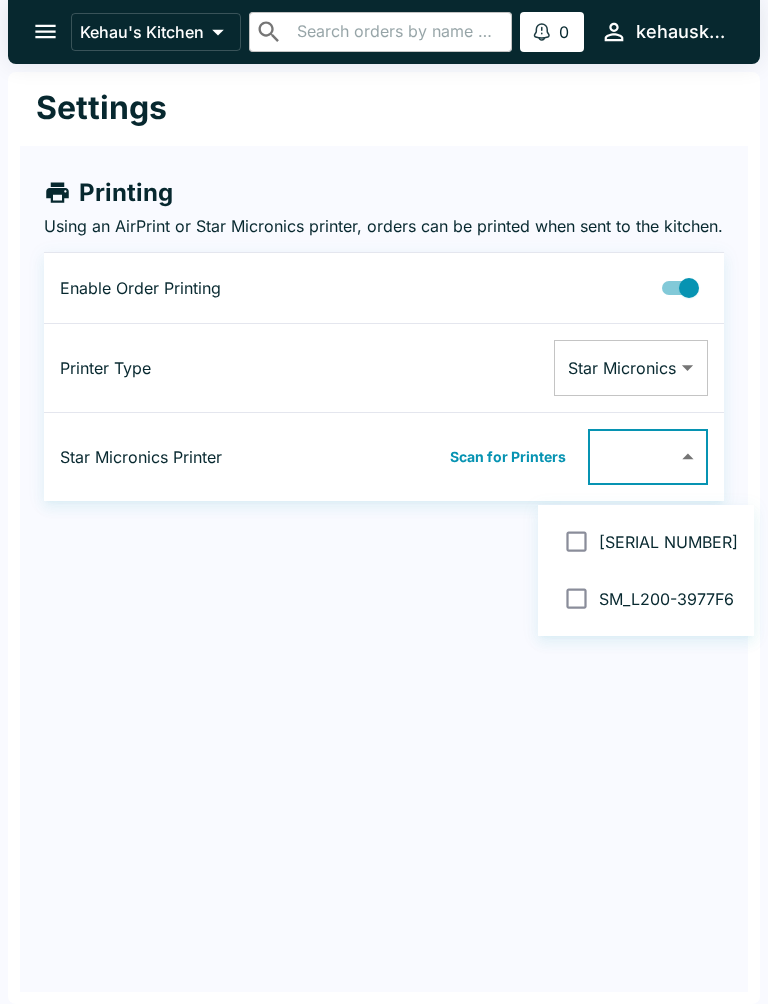click on "[SERIAL NUMBER]" at bounding box center (668, 542) 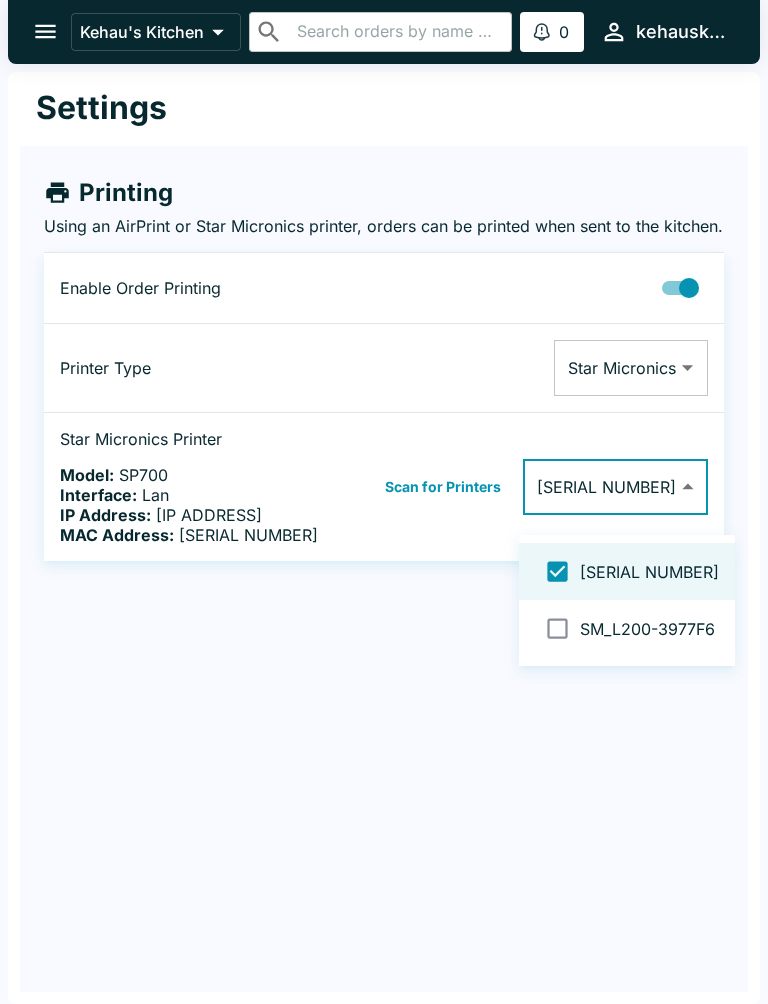 click at bounding box center [384, 502] 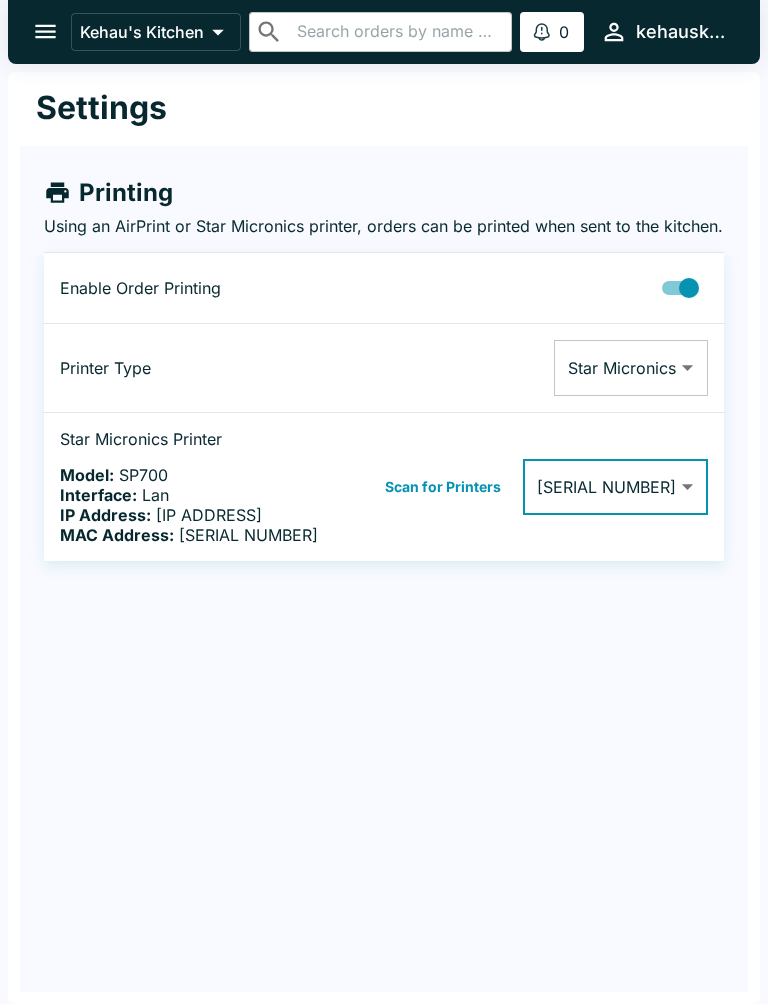 click 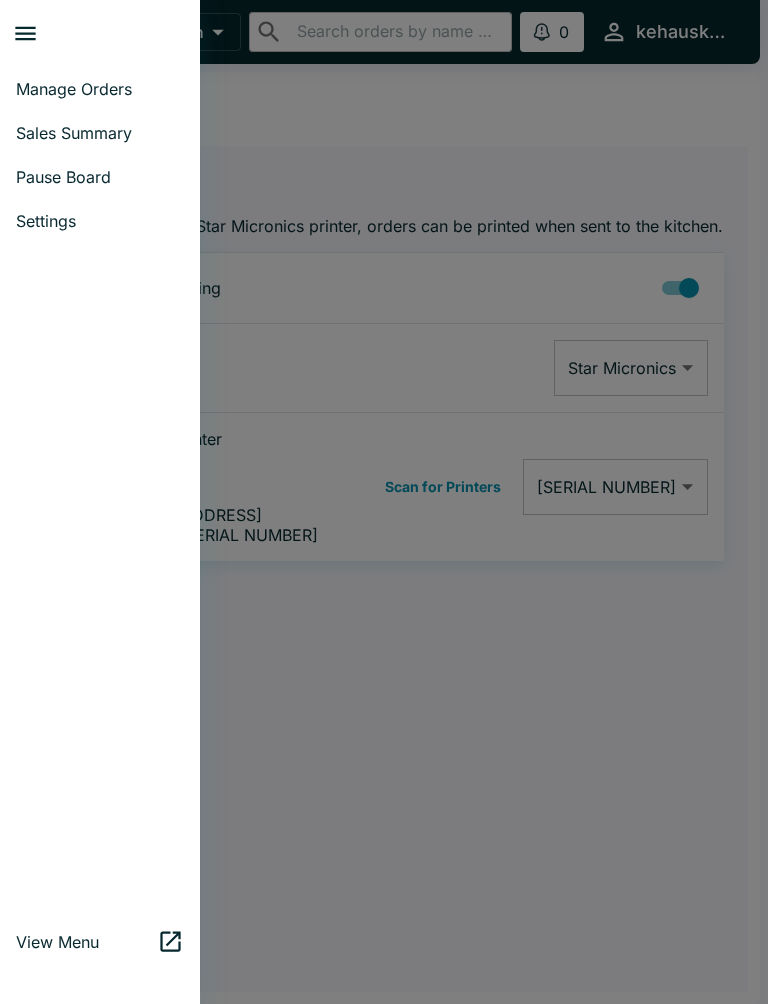 click on "Manage Orders" at bounding box center [100, 89] 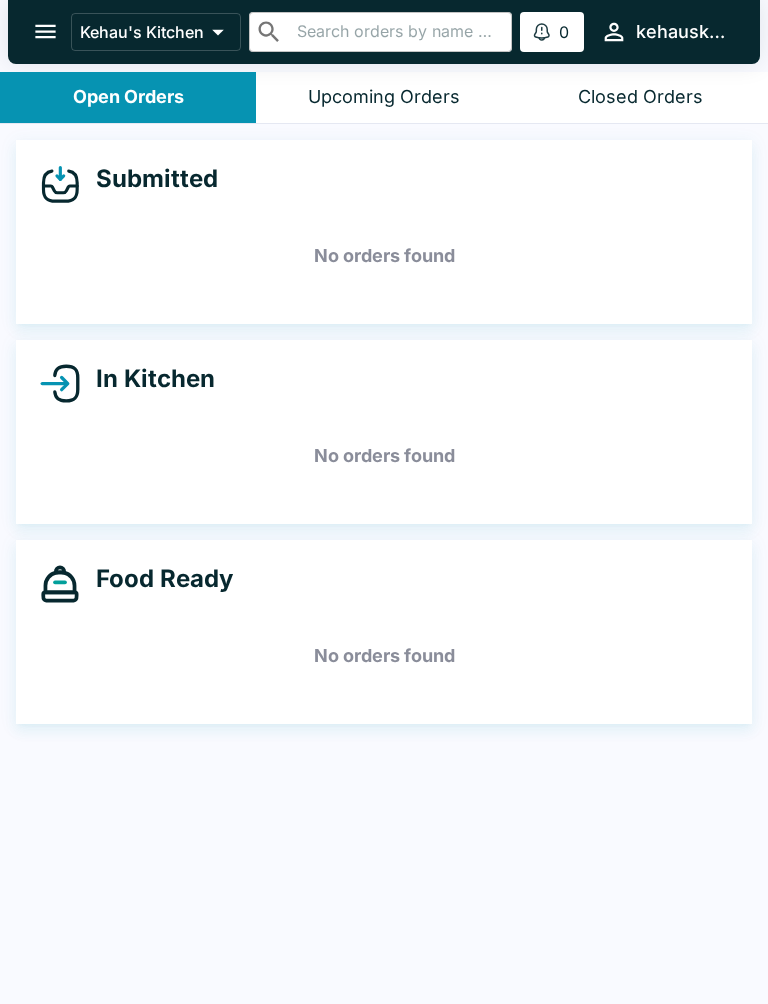 click on "Closed Orders" at bounding box center [640, 97] 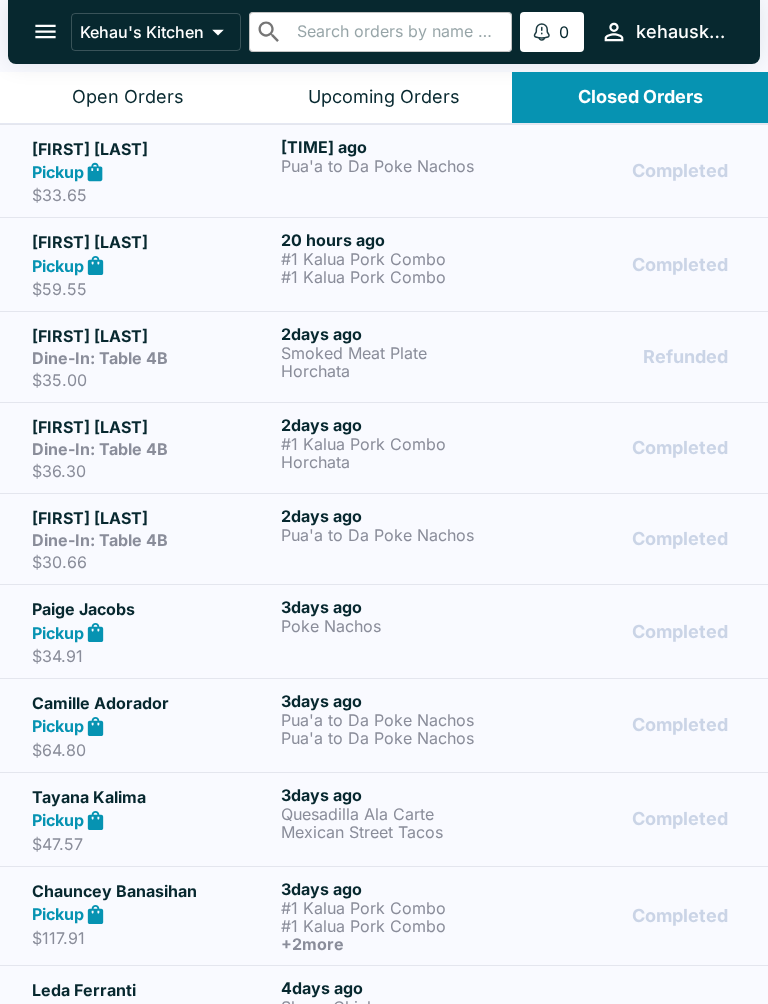 click on "Pua'a to Da Poke Nachos" at bounding box center [401, 166] 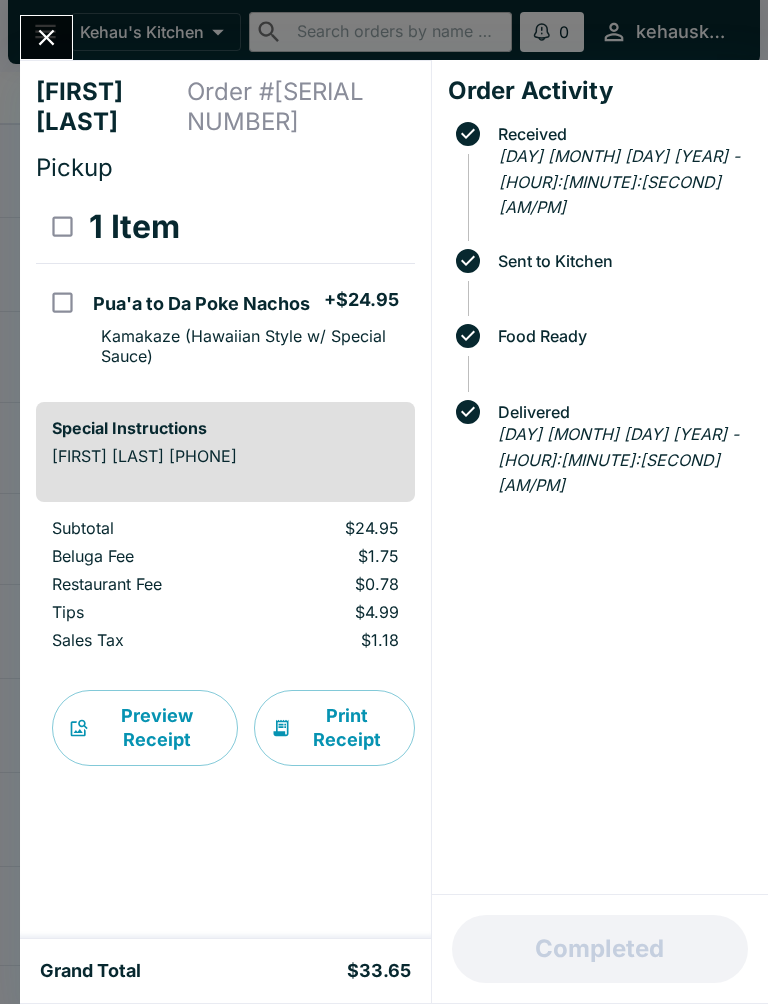 click on "Print Receipt" at bounding box center [334, 728] 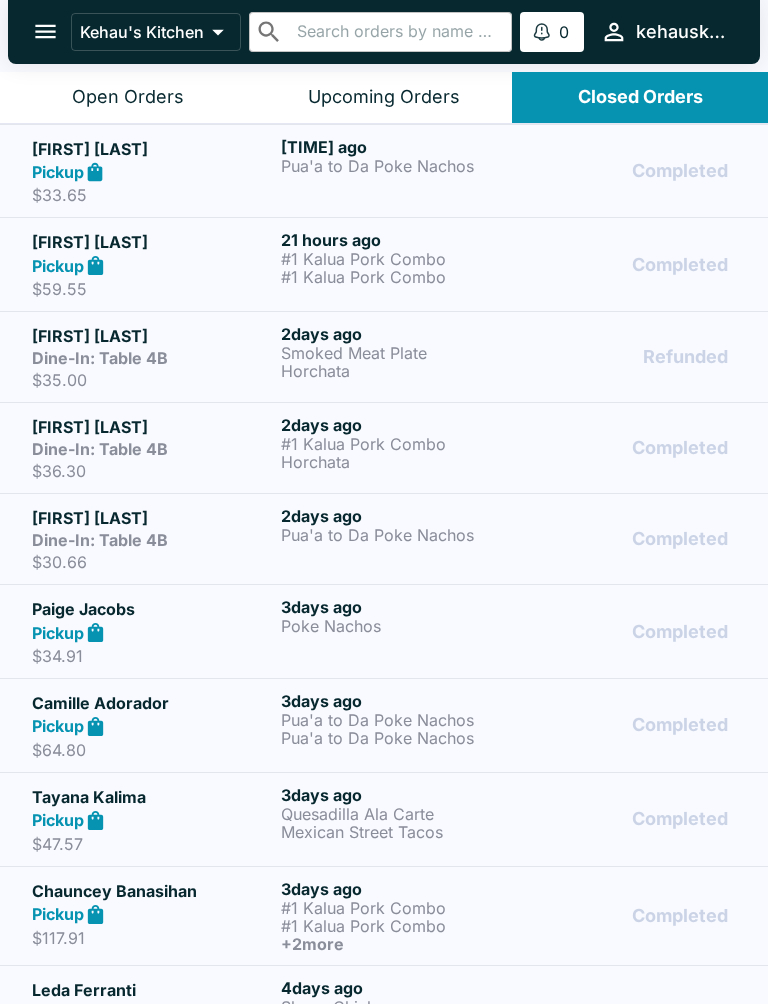 click 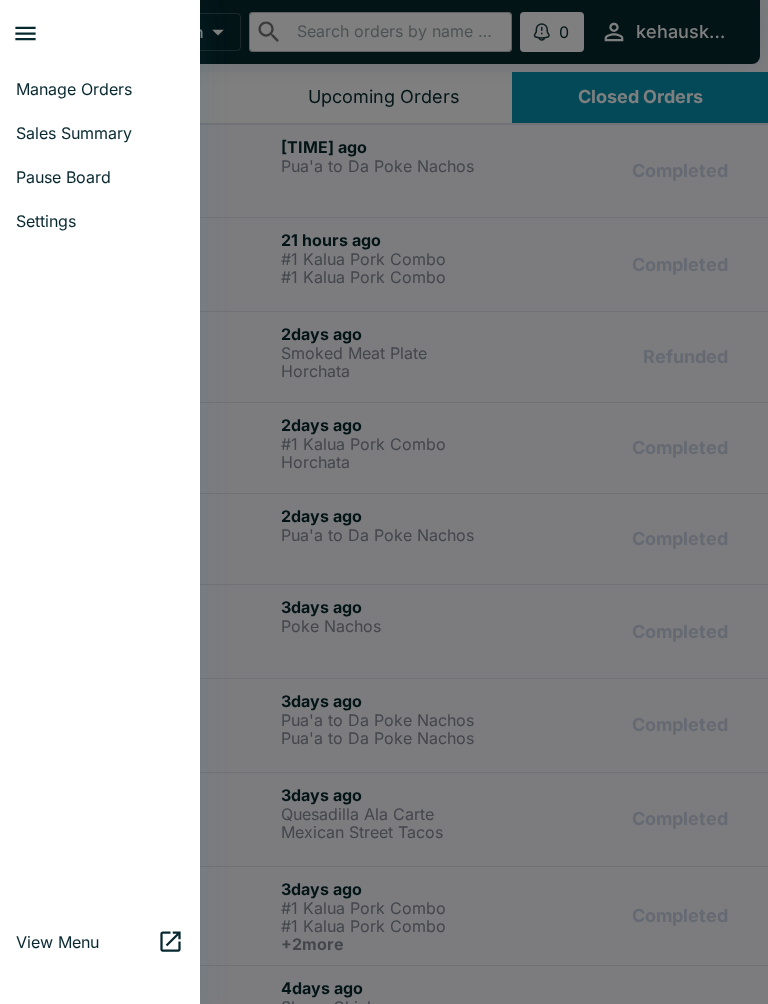 click on "Settings" at bounding box center (100, 221) 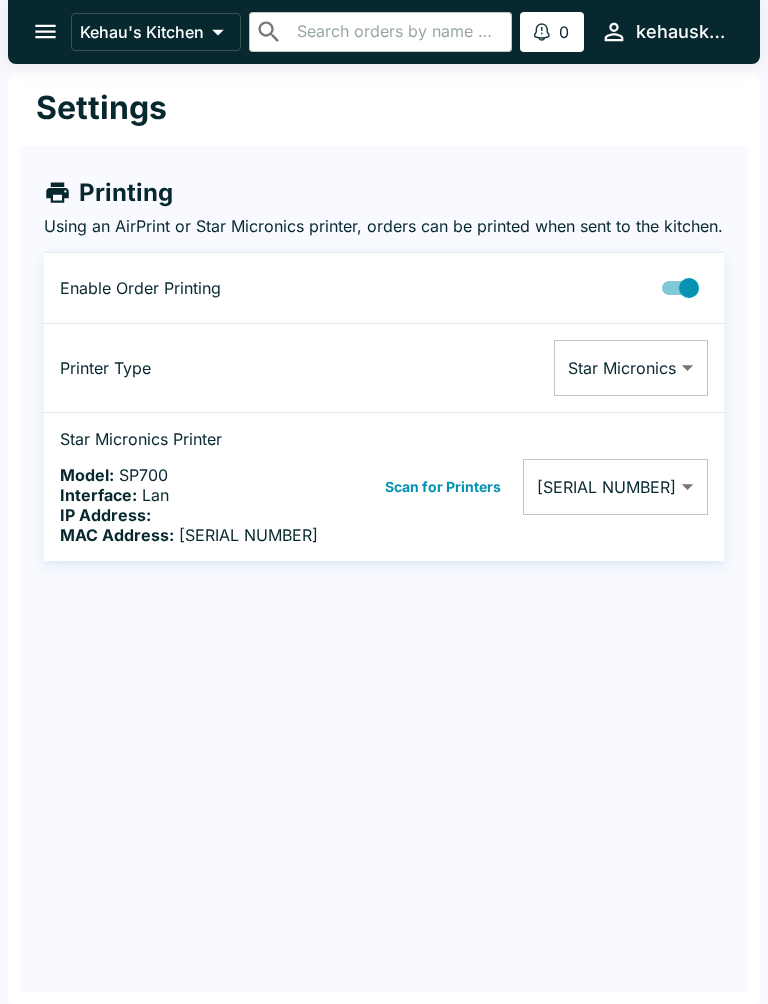 click at bounding box center (45, 31) 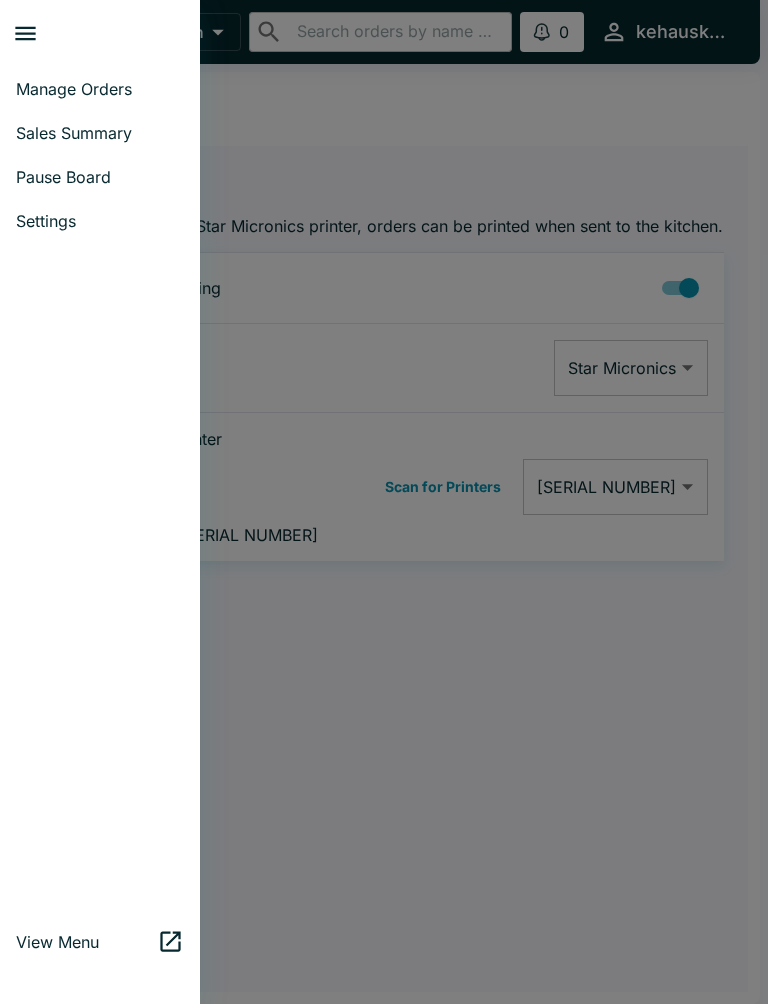 click on "Manage Orders" at bounding box center [100, 89] 